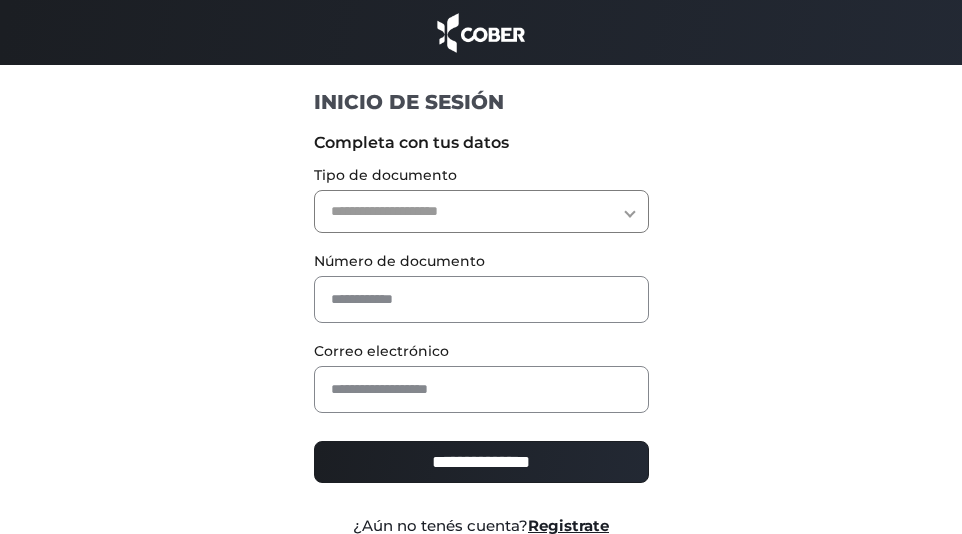 scroll, scrollTop: 0, scrollLeft: 0, axis: both 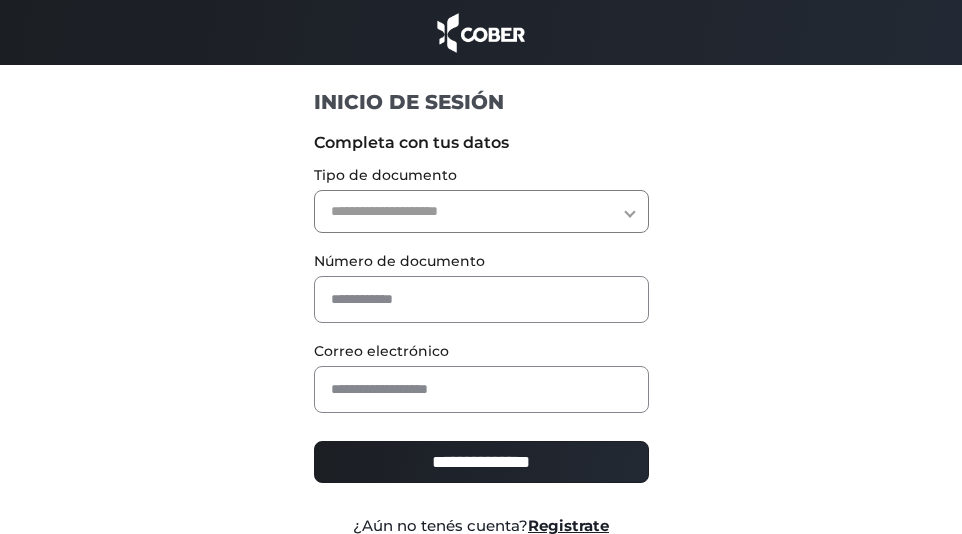 click on "Tipo de documento" at bounding box center (481, 175) 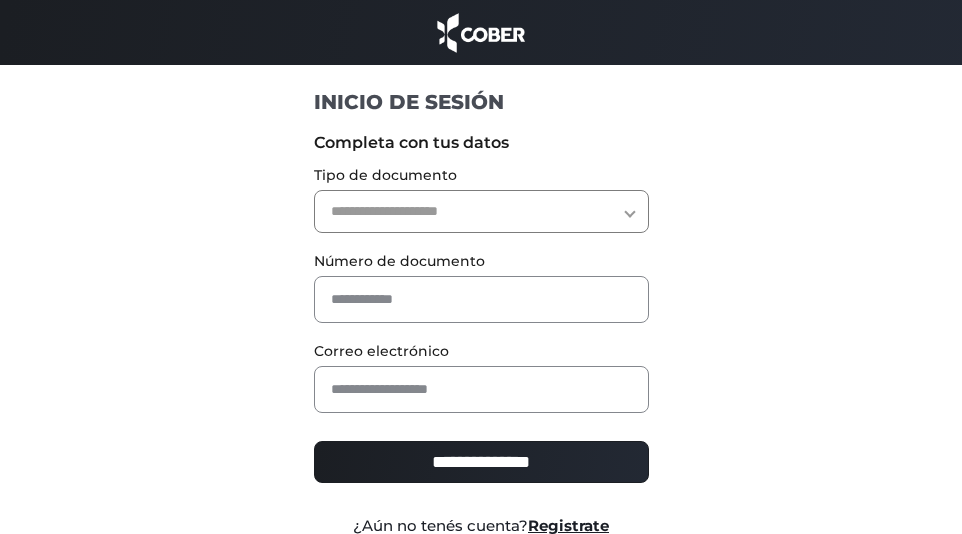 click on "**********" at bounding box center [481, 211] 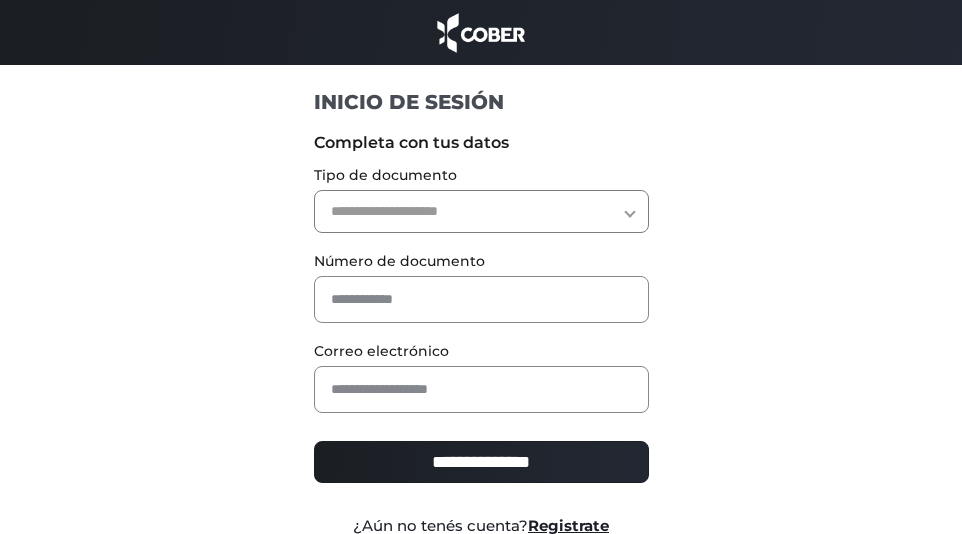 select on "***" 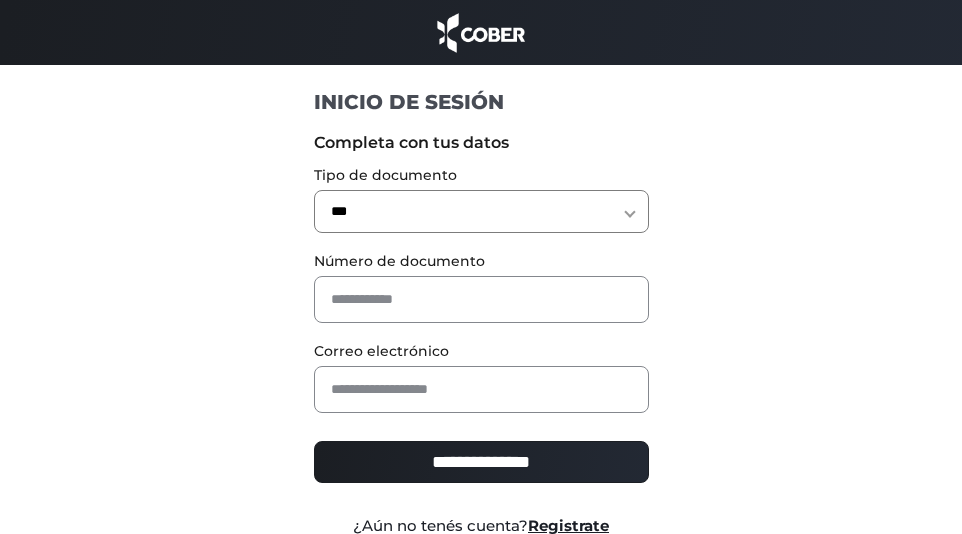 click on "**********" at bounding box center [481, 211] 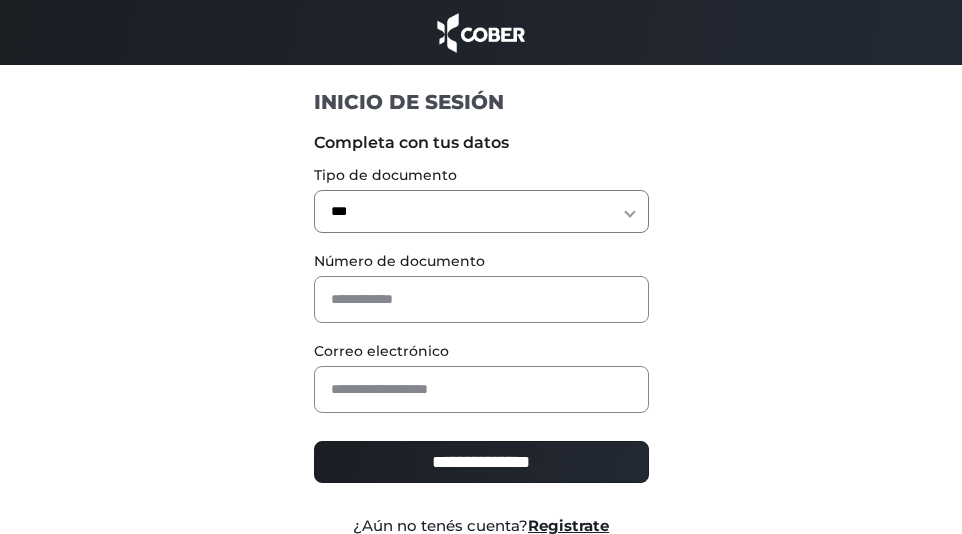 click on "Número de documento" at bounding box center [481, 261] 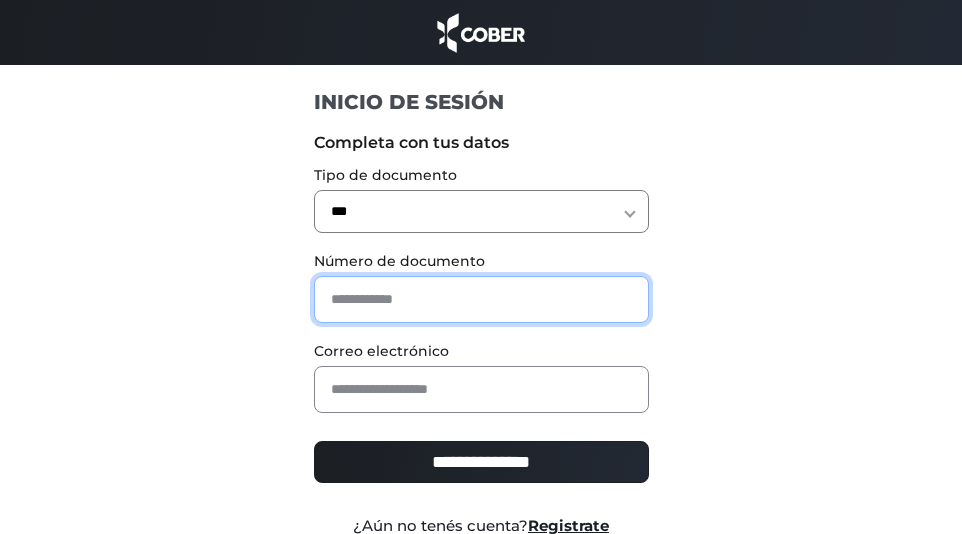 click at bounding box center [481, 299] 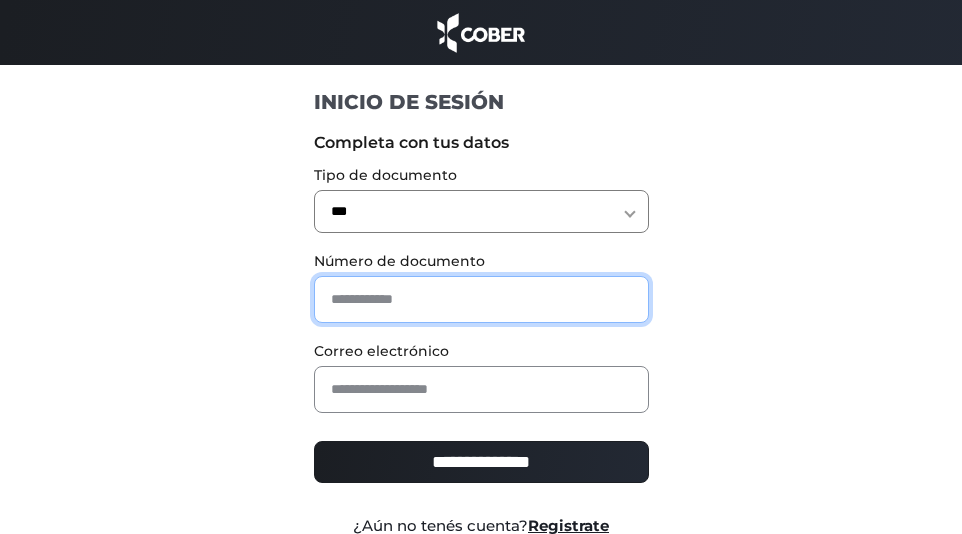 type on "*******" 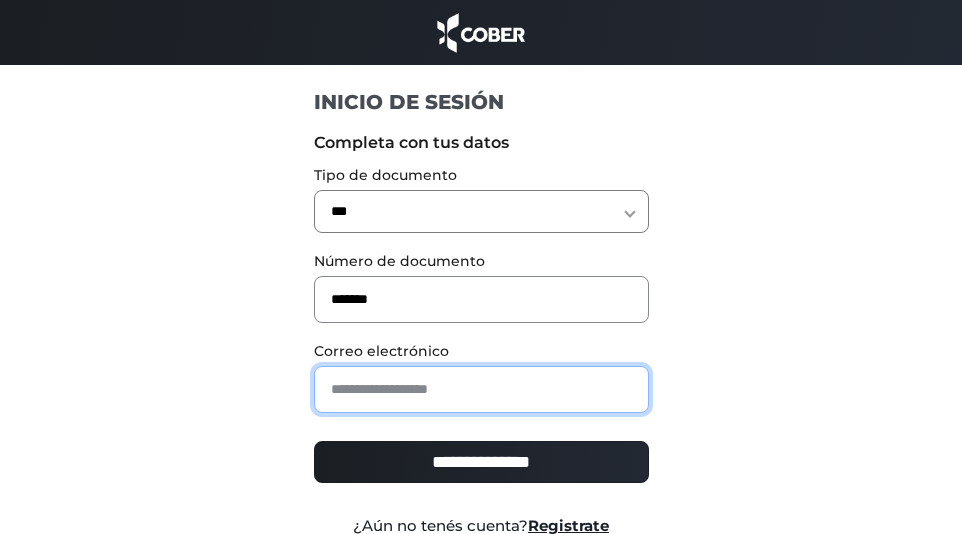 click at bounding box center (481, 389) 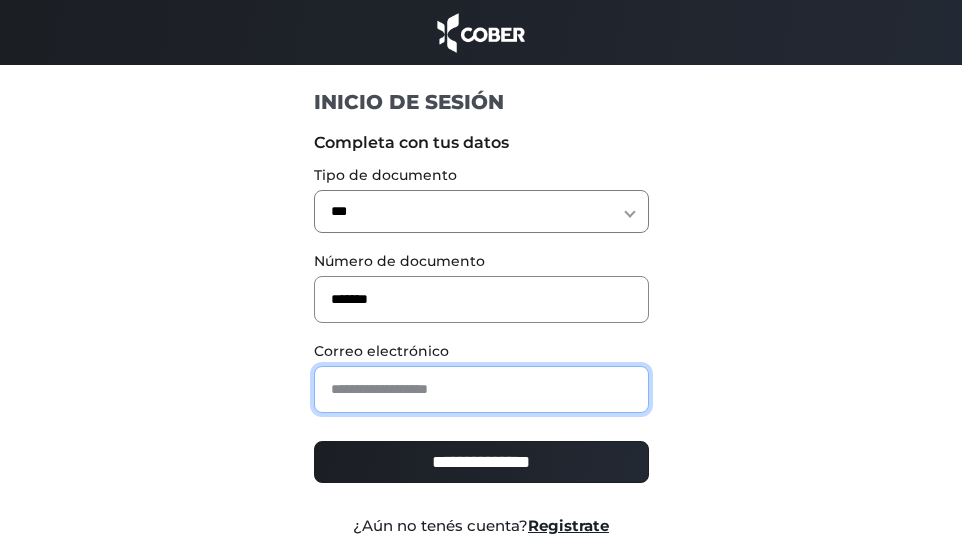 type on "**********" 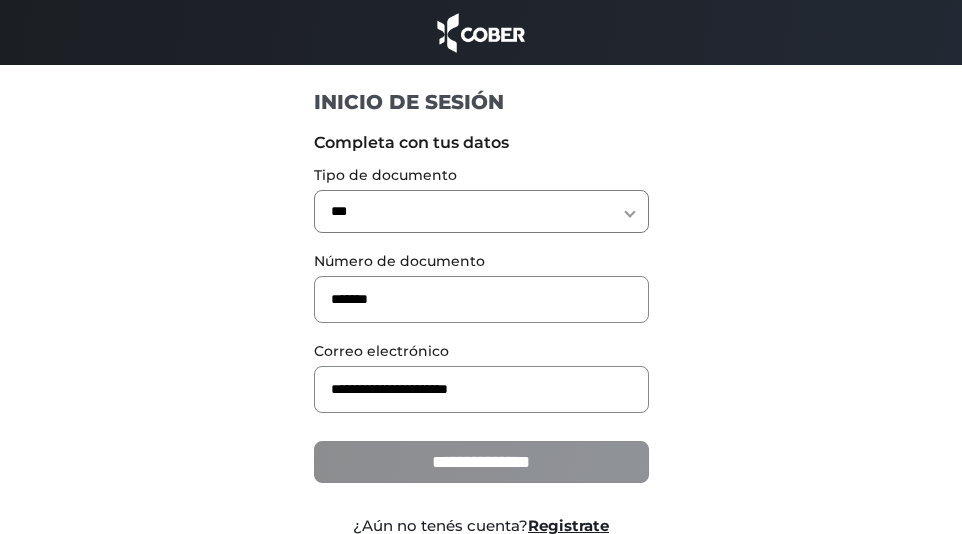 click on "**********" at bounding box center (481, 462) 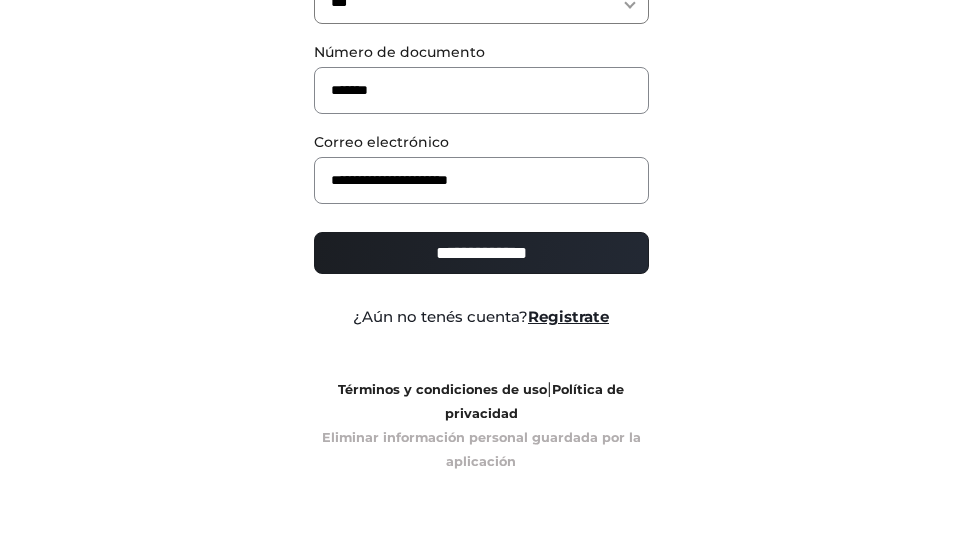 scroll, scrollTop: 236, scrollLeft: 0, axis: vertical 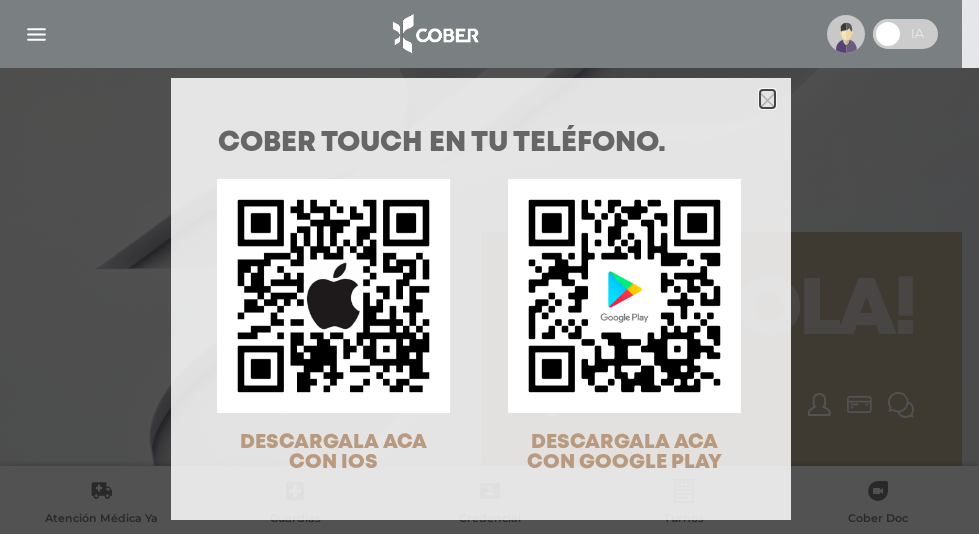 drag, startPoint x: 765, startPoint y: 91, endPoint x: 756, endPoint y: 101, distance: 13.453624 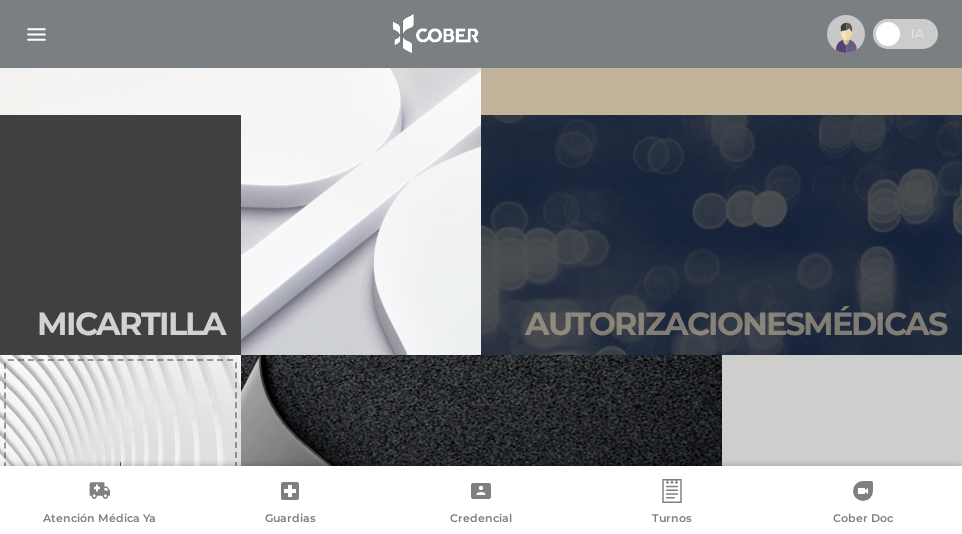 scroll, scrollTop: 400, scrollLeft: 0, axis: vertical 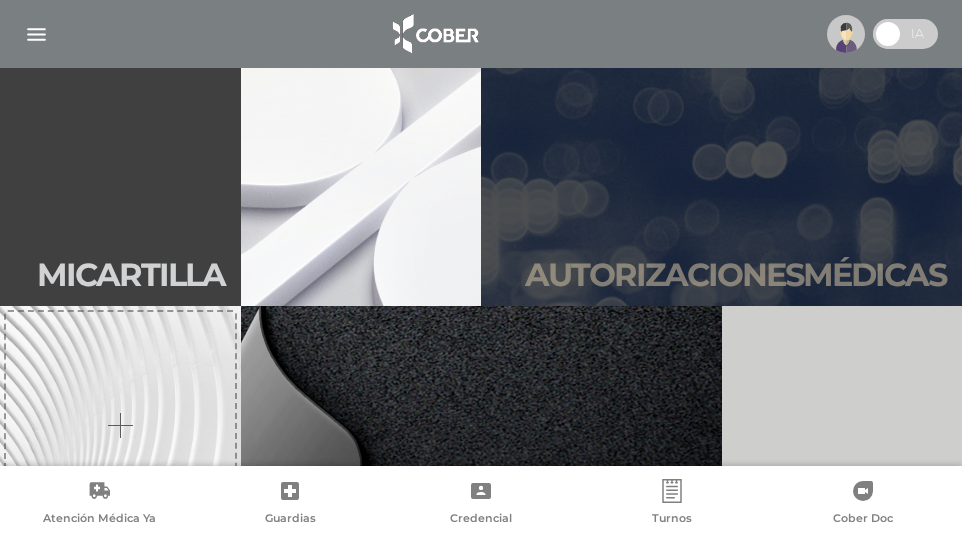 click on "Autori zaciones  médicas" at bounding box center [721, 186] 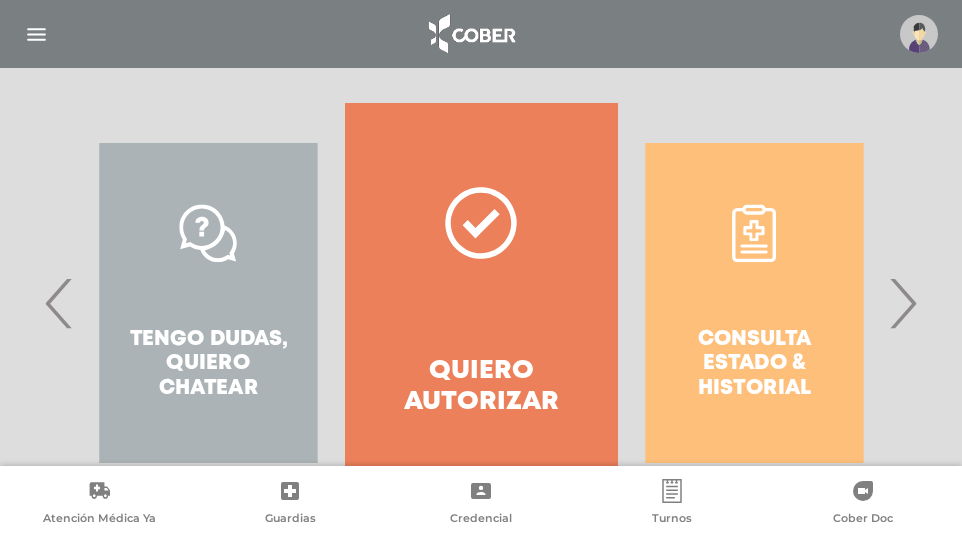 scroll, scrollTop: 400, scrollLeft: 0, axis: vertical 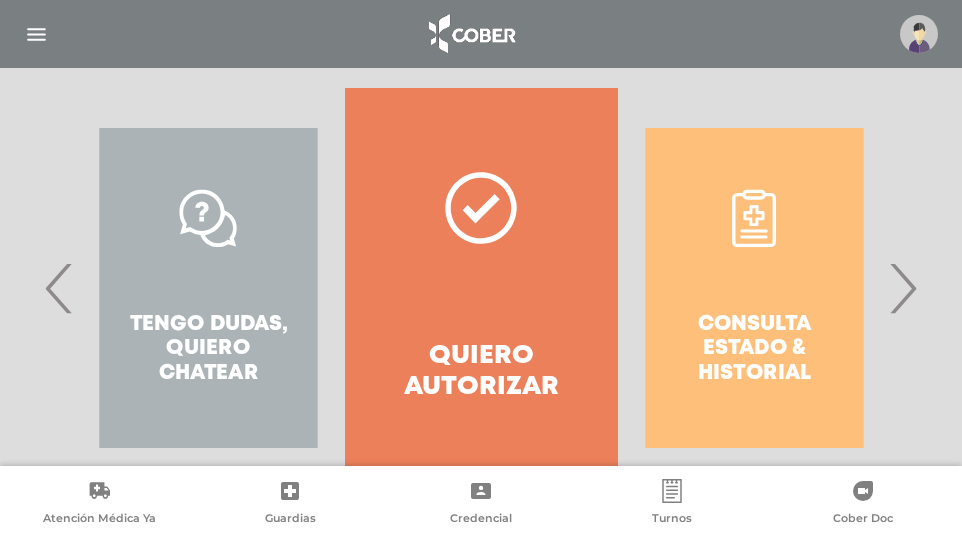 click on "Consulta estado & historial" at bounding box center [754, 288] 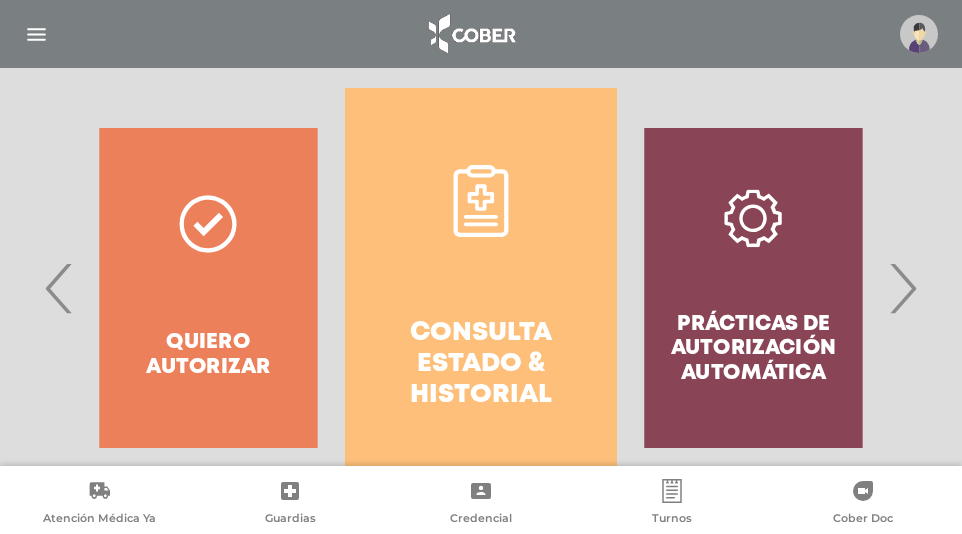 click on "Consulta estado & historial" at bounding box center (481, 288) 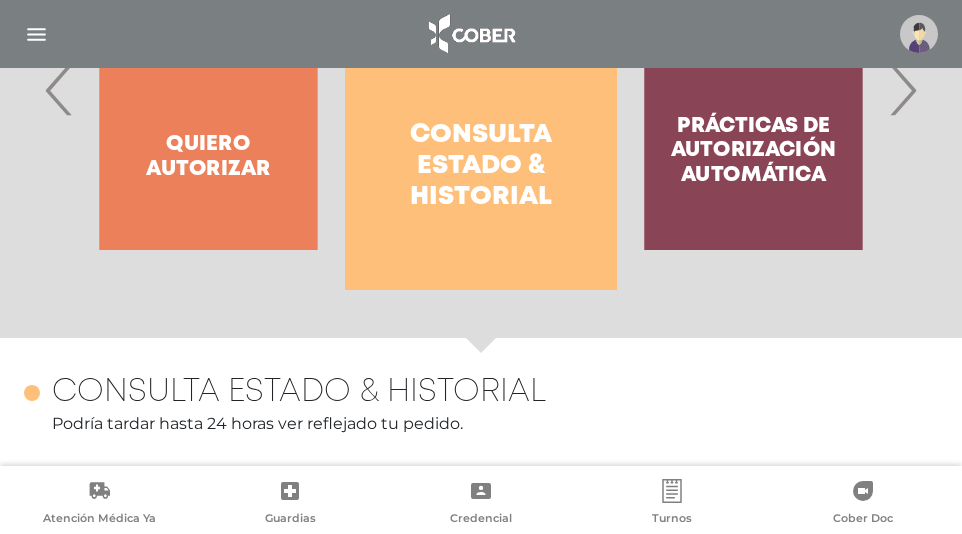 scroll, scrollTop: 588, scrollLeft: 0, axis: vertical 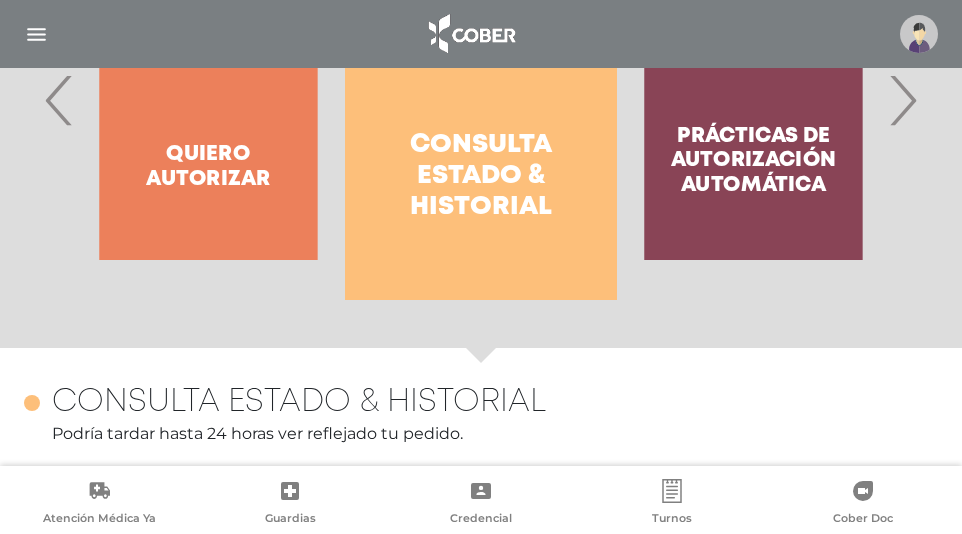 click on "Prácticas de autorización automática" at bounding box center [753, 100] 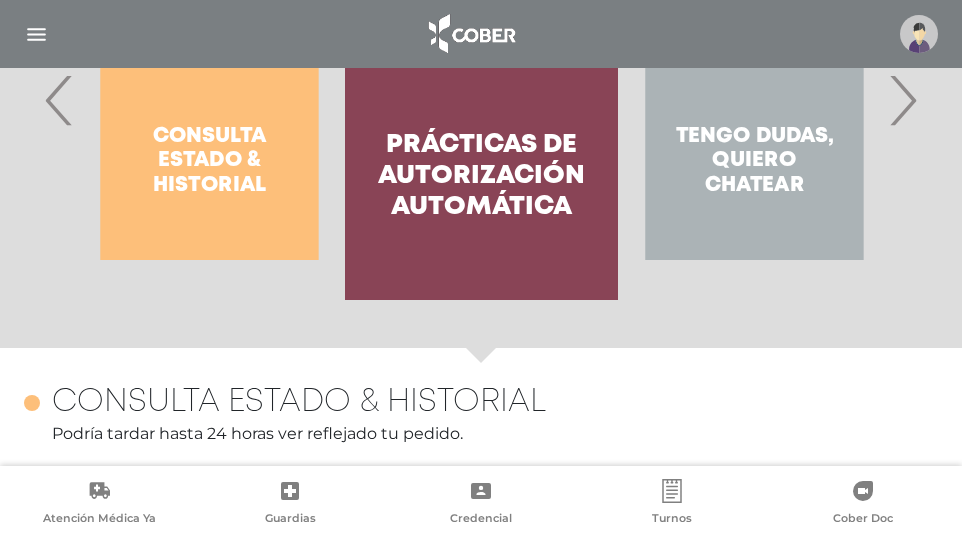 click on "Prácticas de autorización automática" at bounding box center (481, 177) 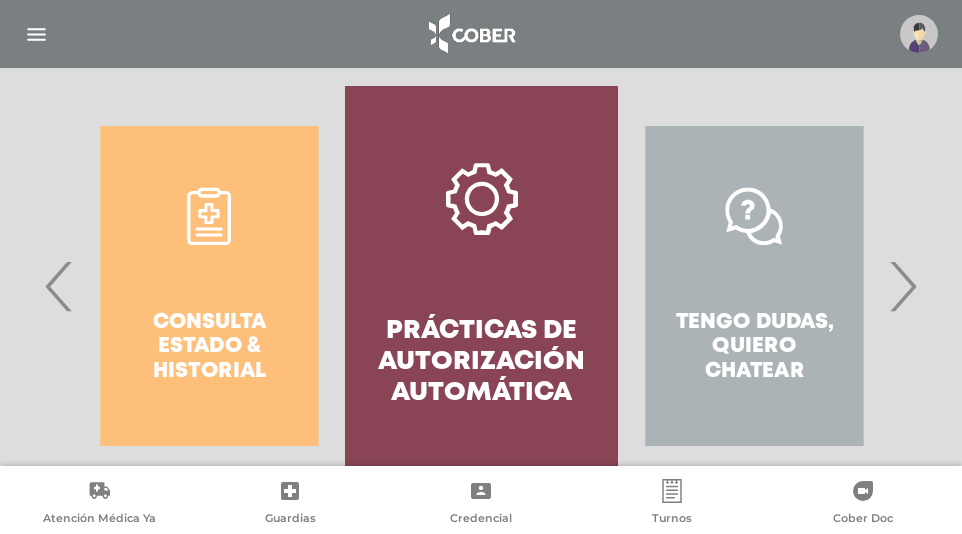 scroll, scrollTop: 500, scrollLeft: 0, axis: vertical 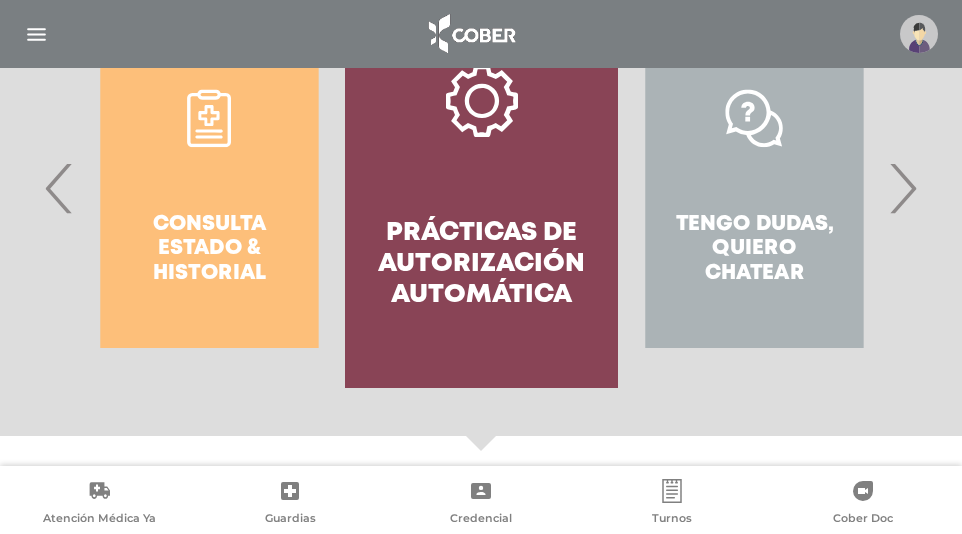 click on "Consulta estado & historial" at bounding box center [209, 188] 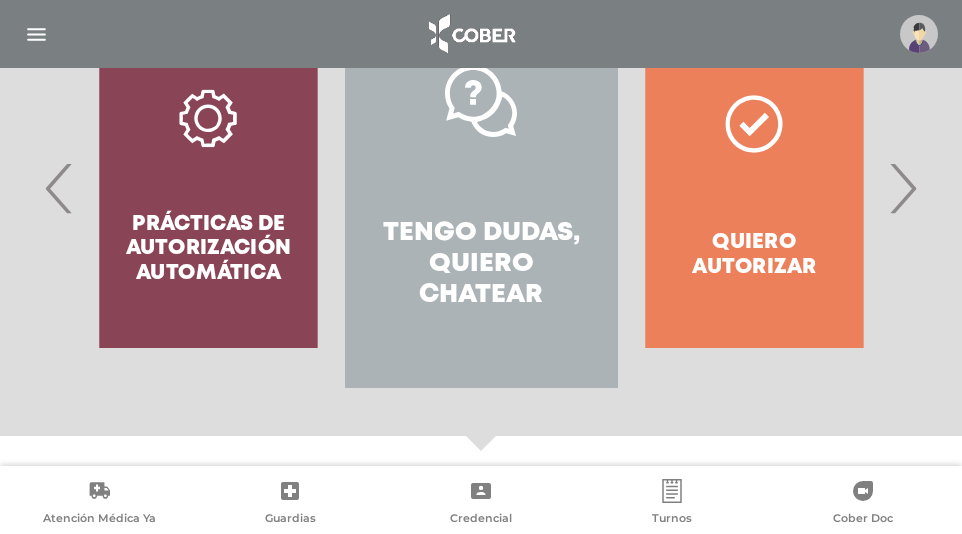 click on "›" at bounding box center (902, 188) 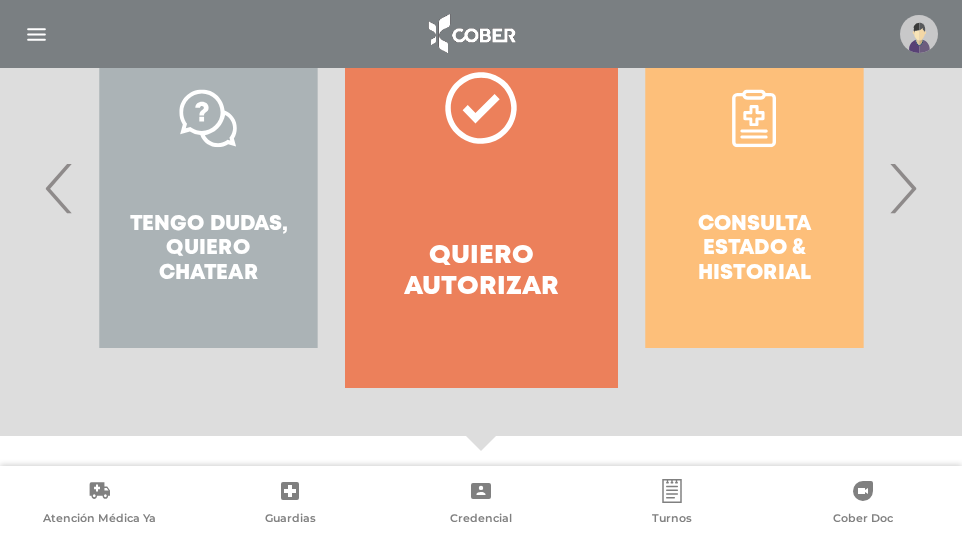 click at bounding box center [919, 34] 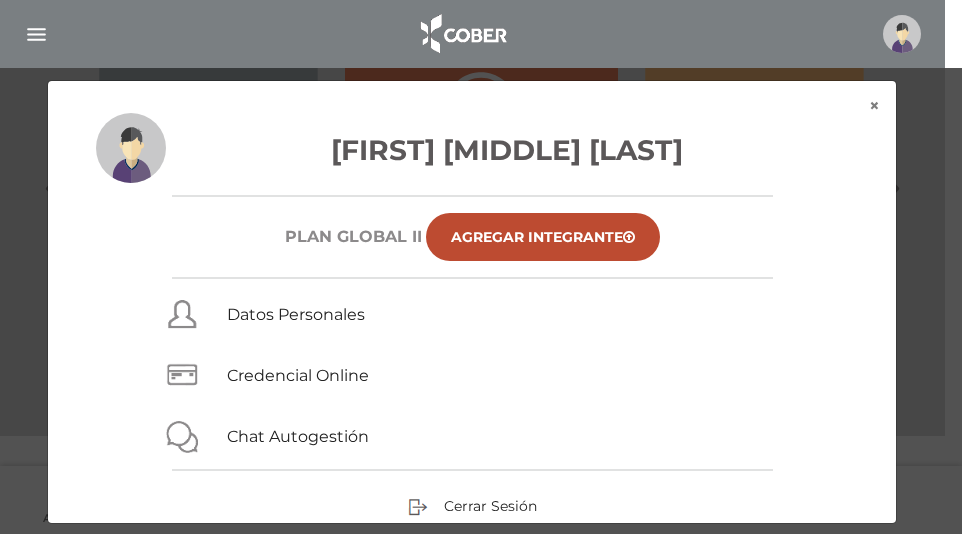 click at bounding box center (472, 34) 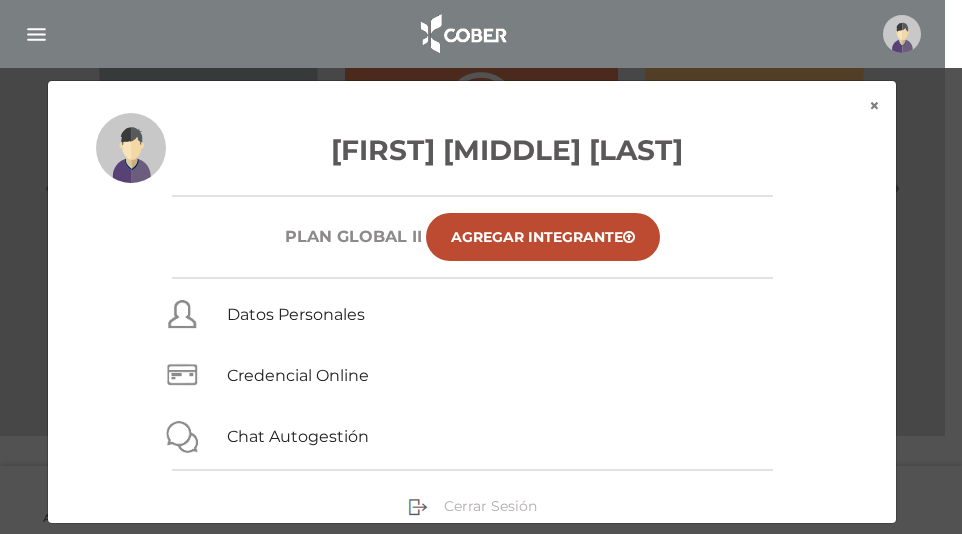click on "Cerrar Sesión" at bounding box center [490, 506] 